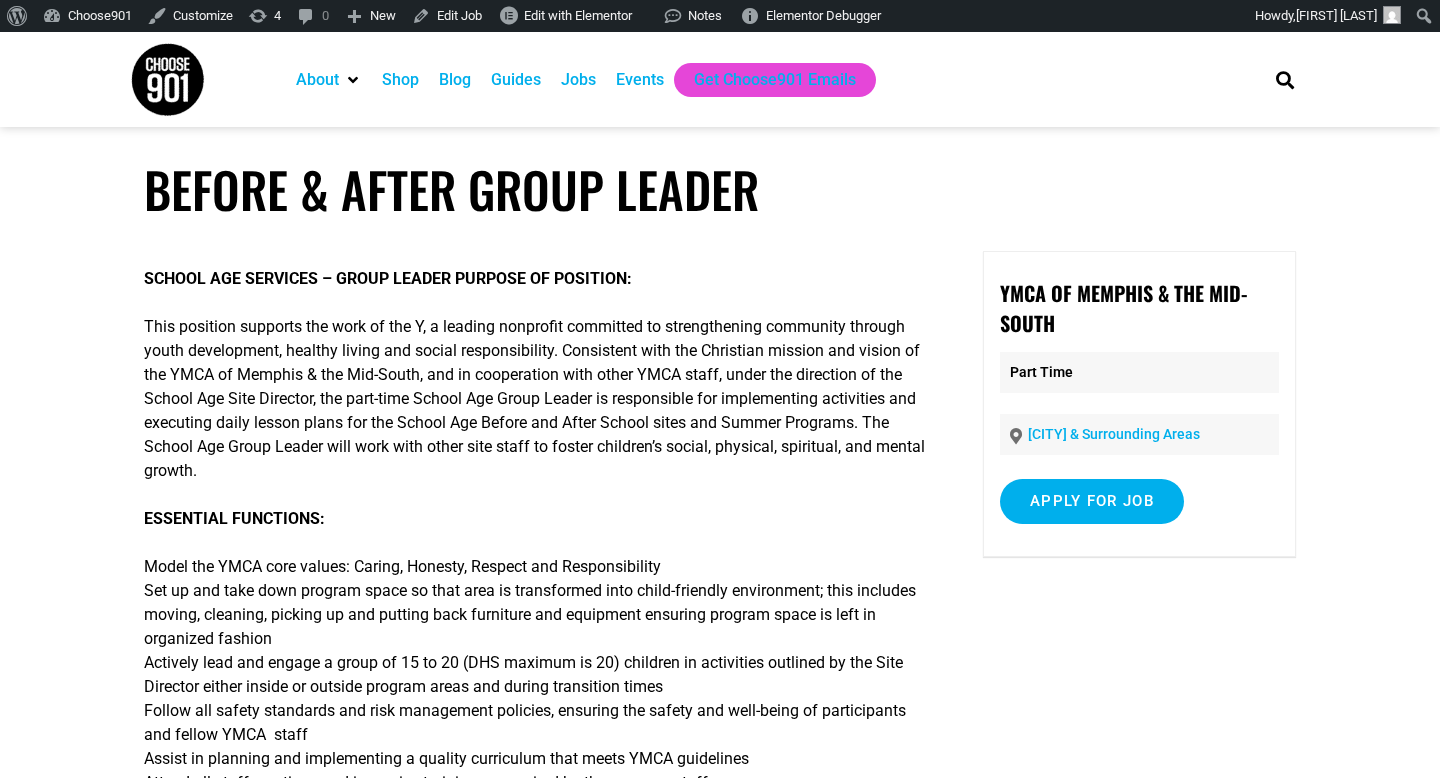scroll, scrollTop: 642, scrollLeft: 0, axis: vertical 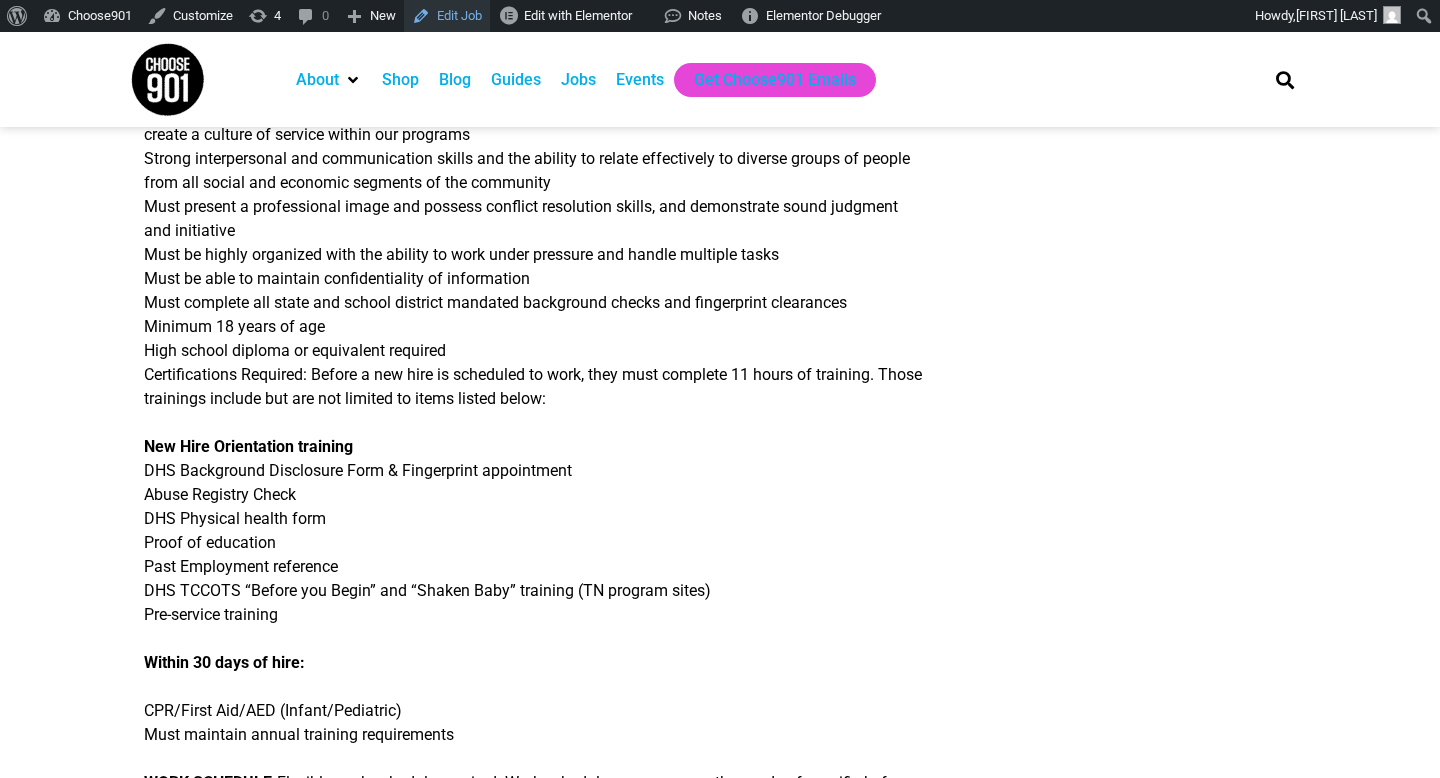 click on "Edit Job" at bounding box center [447, 16] 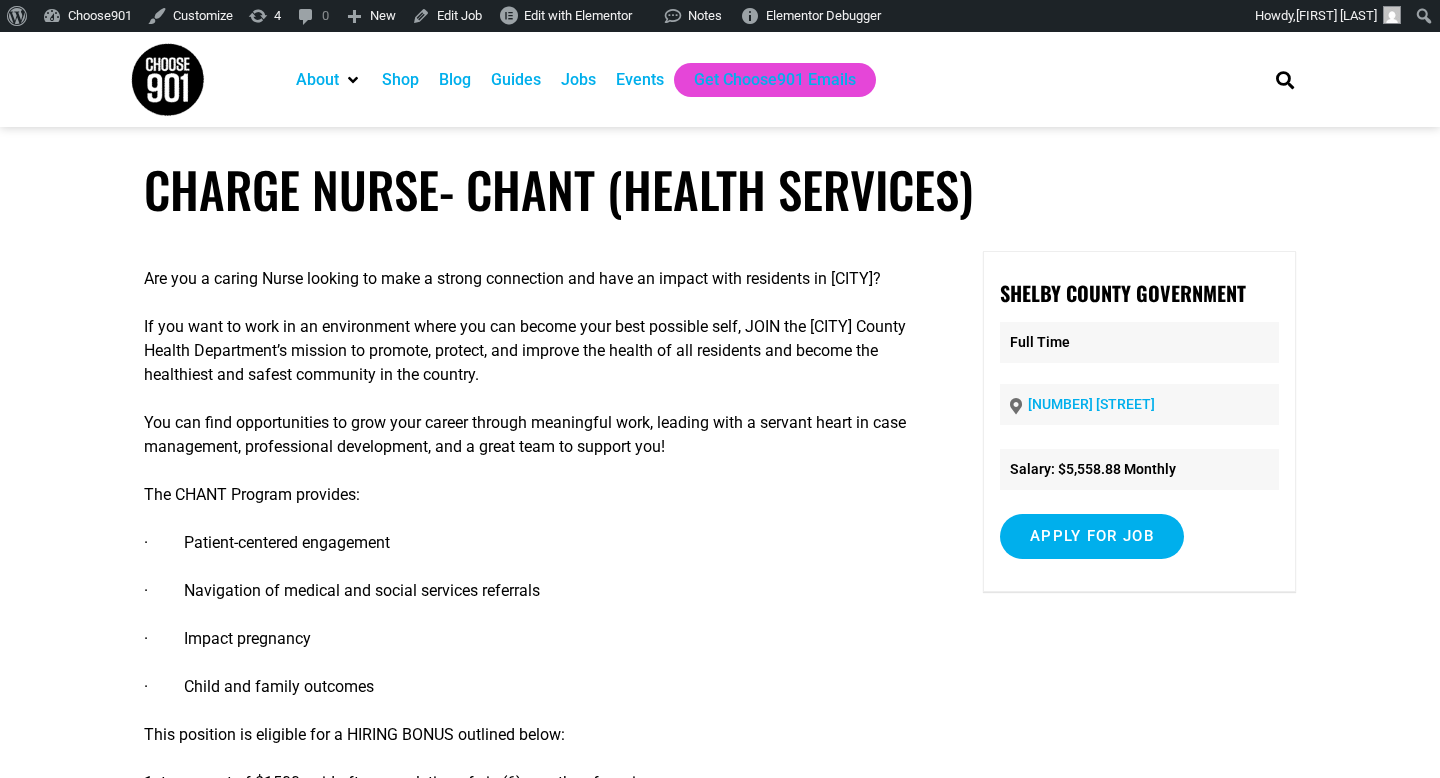 scroll, scrollTop: 0, scrollLeft: 0, axis: both 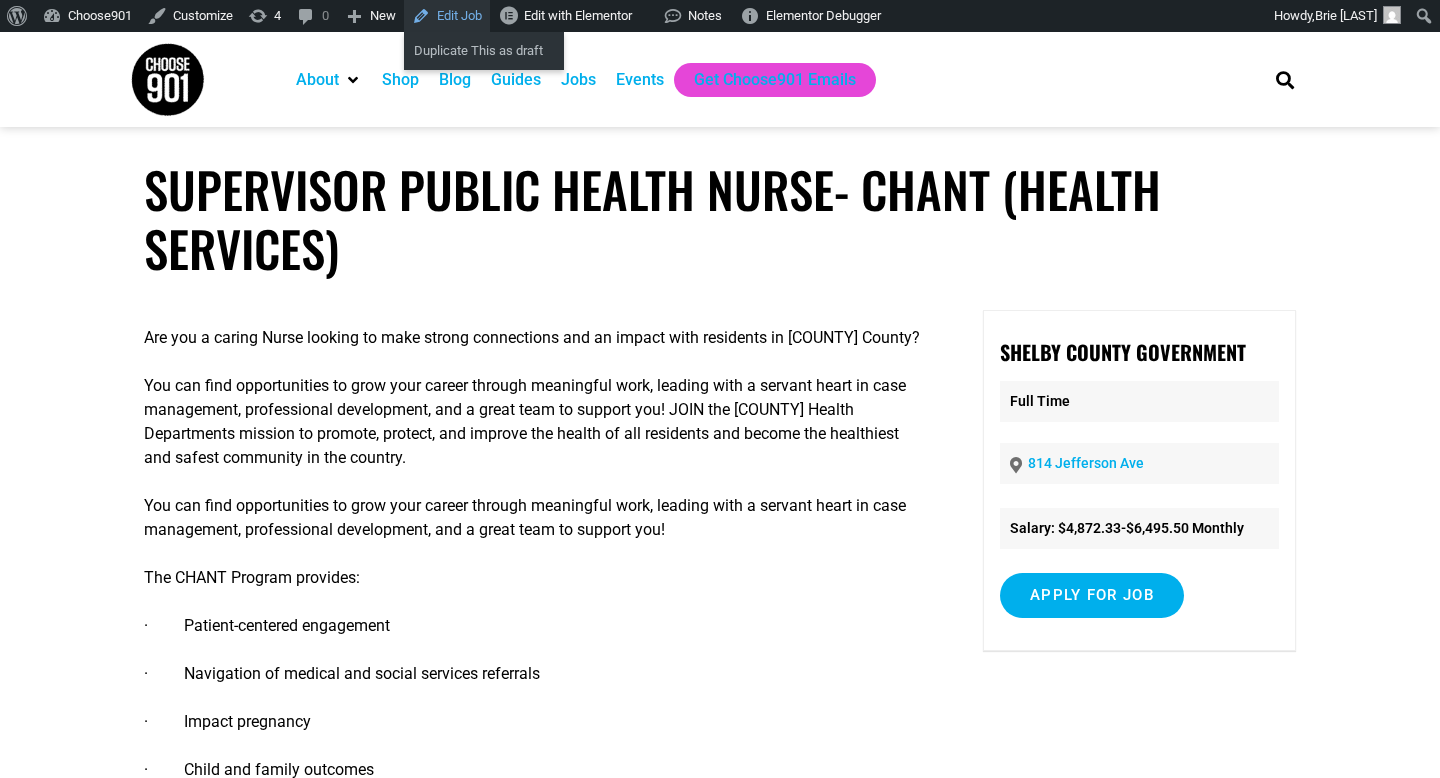 click on "Edit Job" at bounding box center (447, 16) 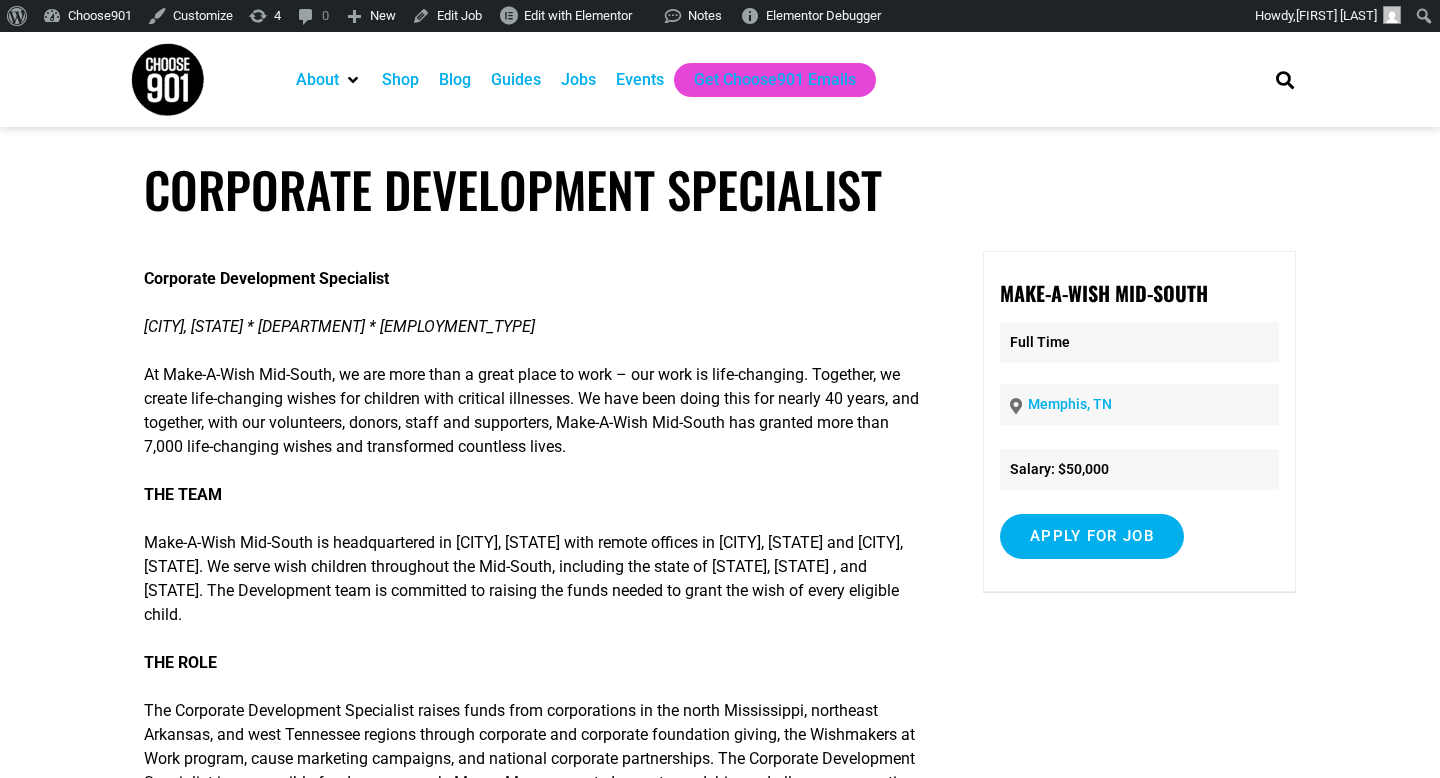 scroll, scrollTop: 0, scrollLeft: 0, axis: both 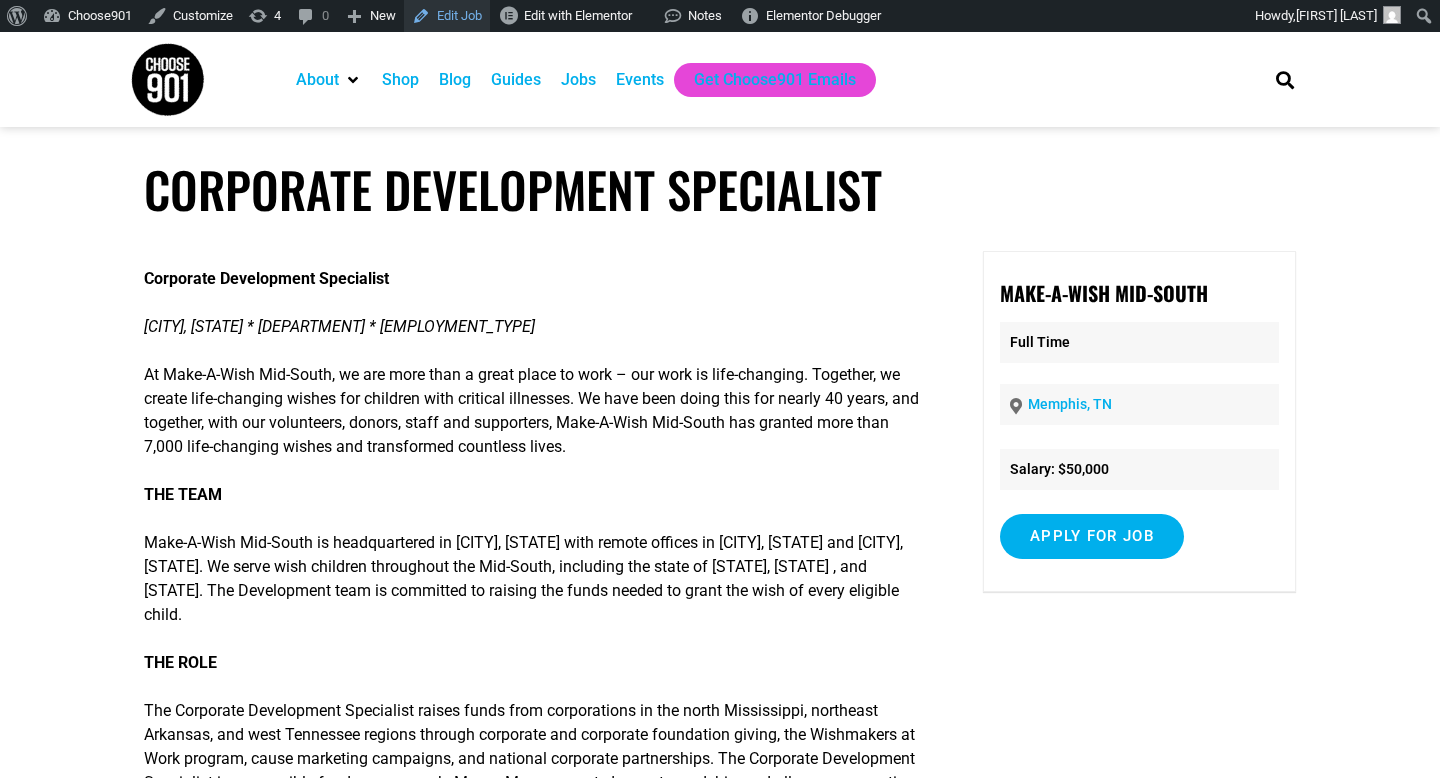click on "Edit Job" at bounding box center (447, 16) 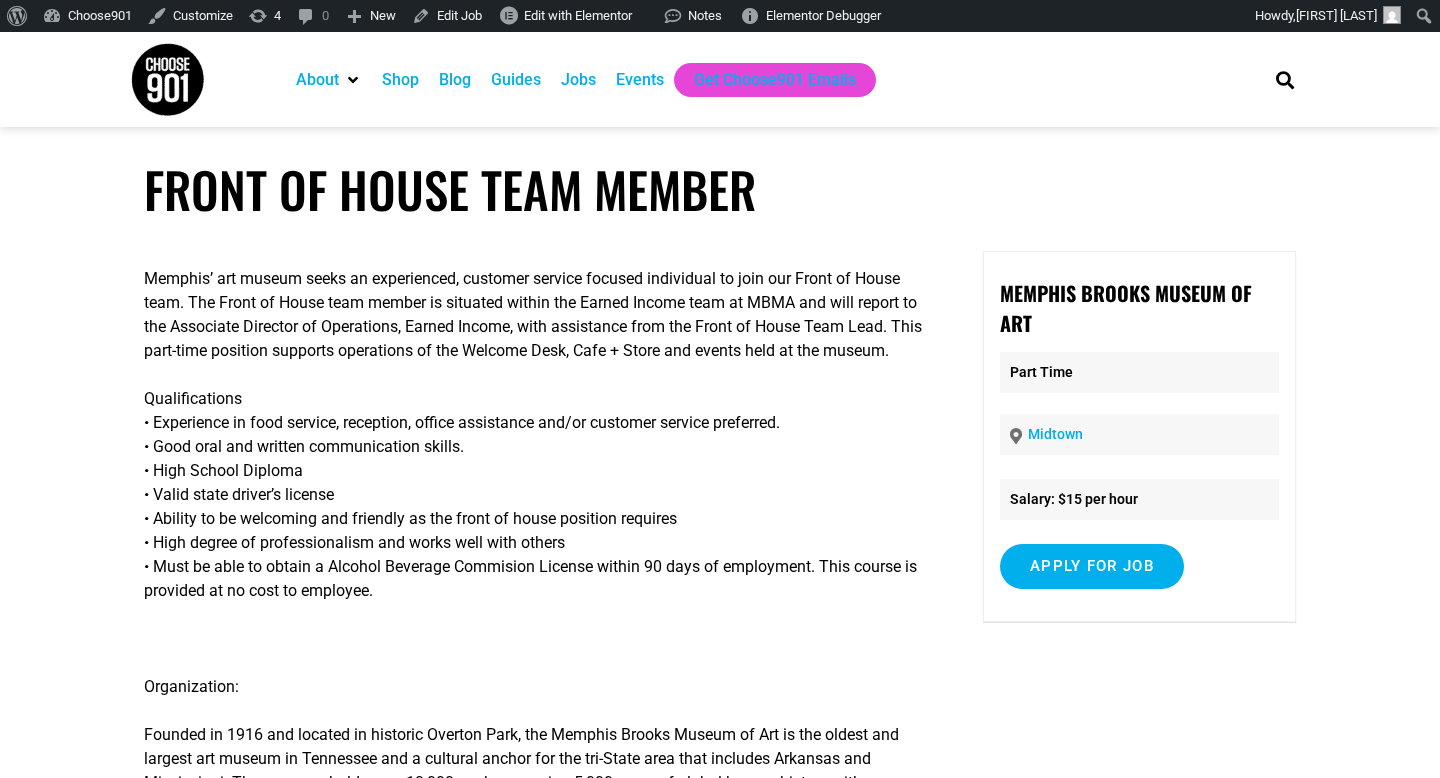 scroll, scrollTop: 0, scrollLeft: 0, axis: both 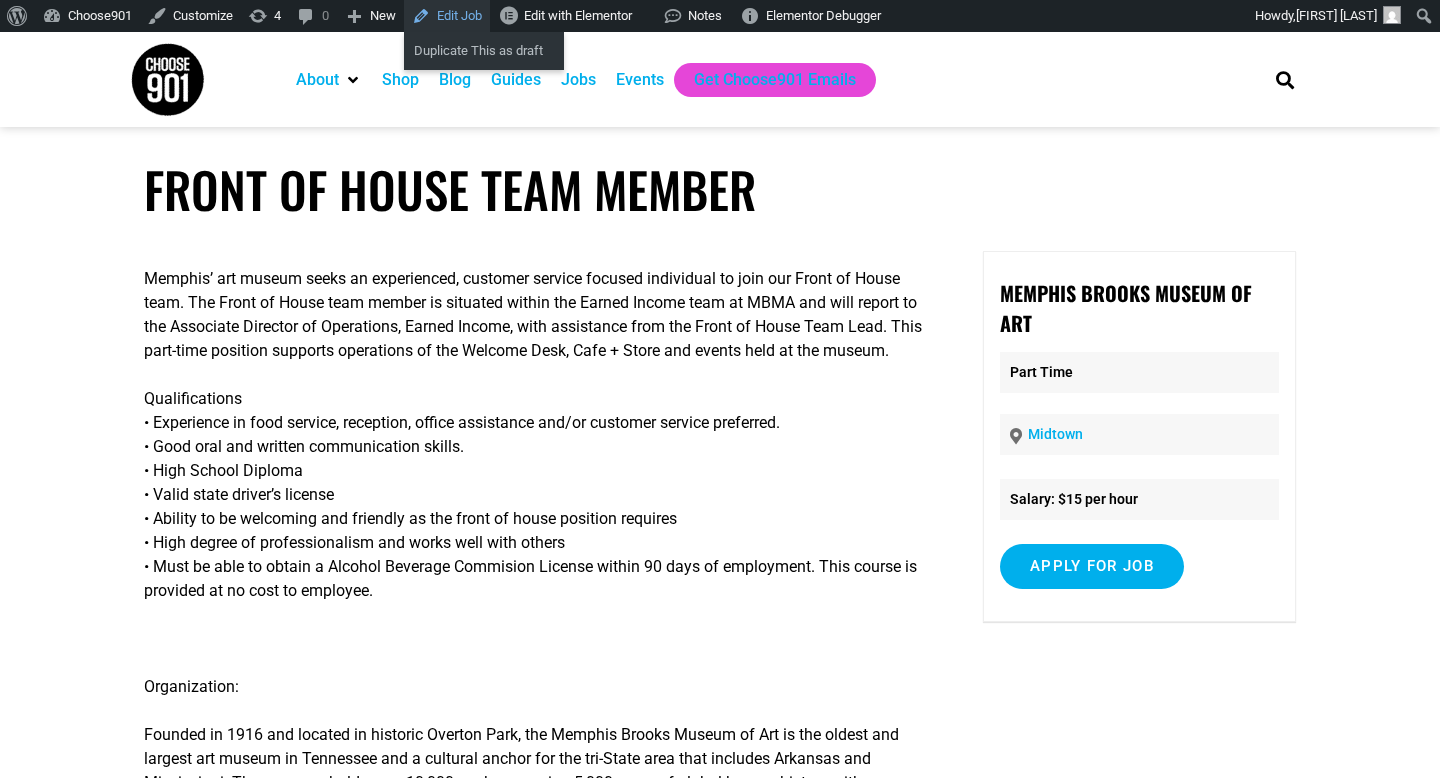 click on "Edit Job" at bounding box center [447, 16] 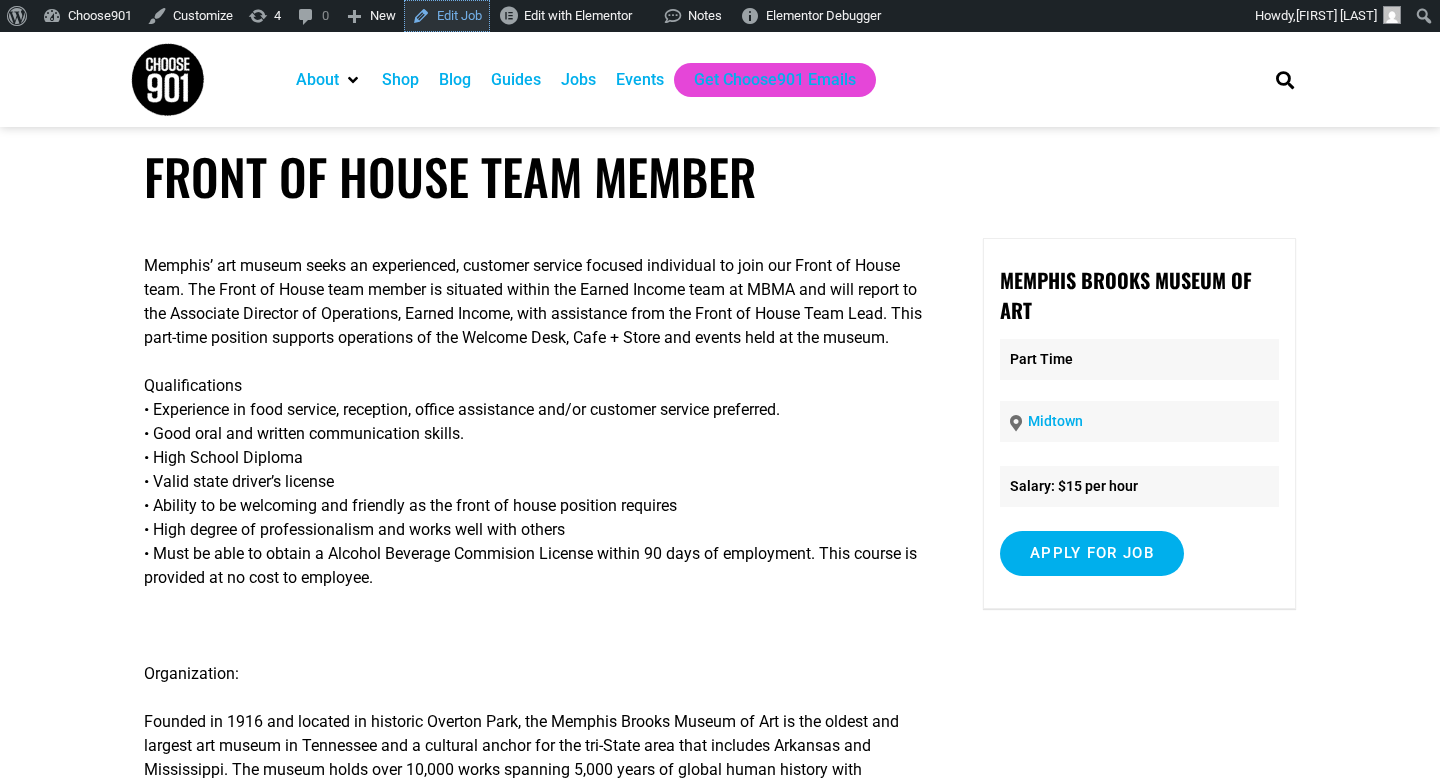 scroll, scrollTop: 19, scrollLeft: 0, axis: vertical 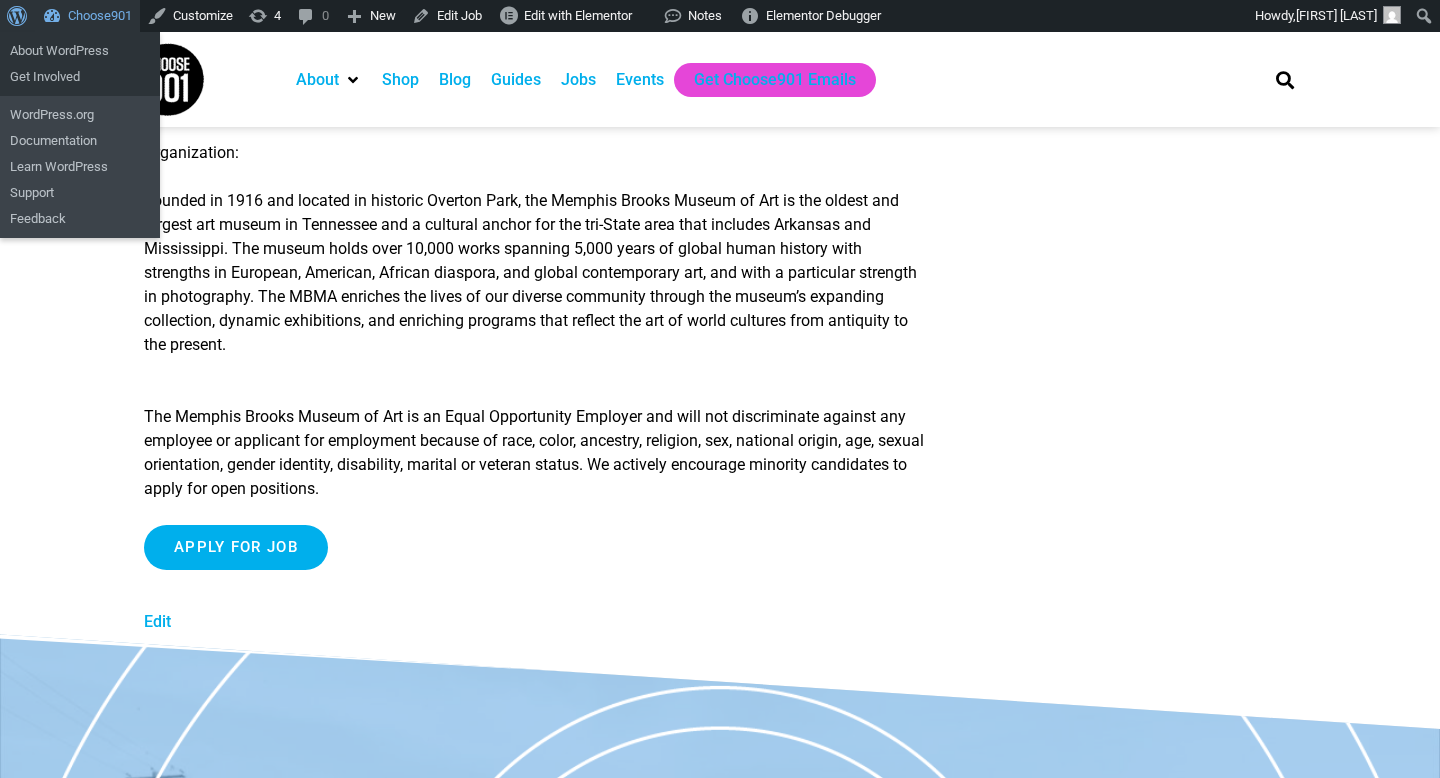 click on "Choose901" at bounding box center (87, 16) 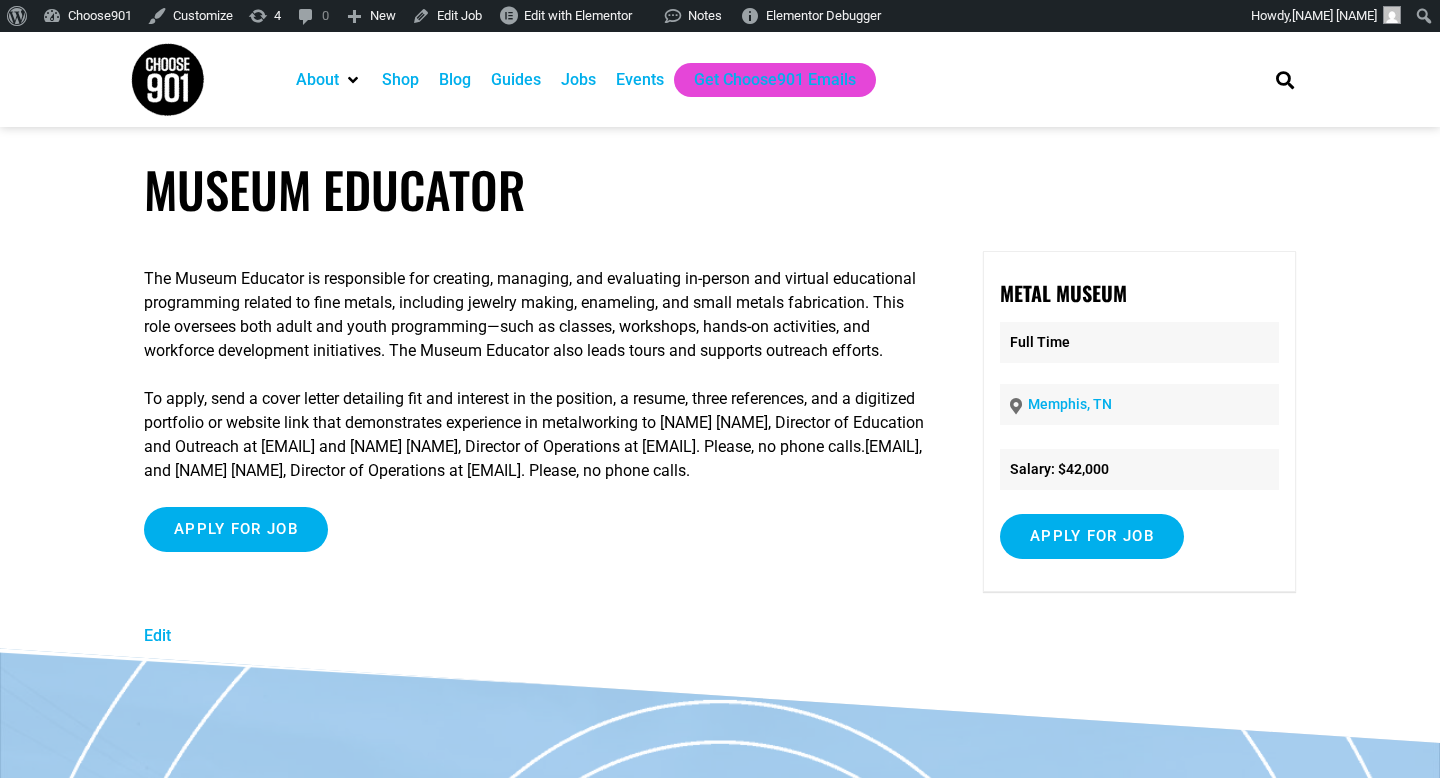 scroll, scrollTop: 0, scrollLeft: 0, axis: both 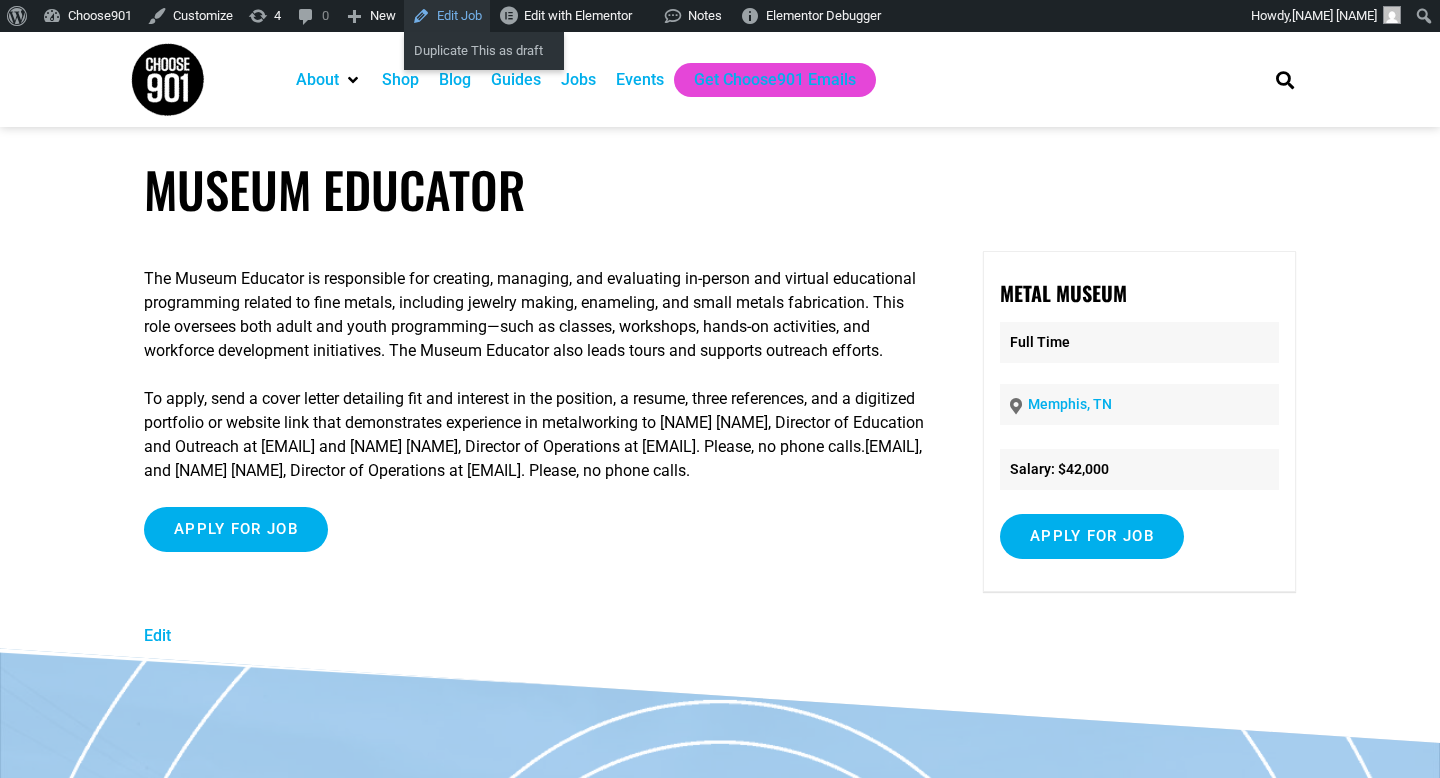 click on "Edit Job" at bounding box center (447, 16) 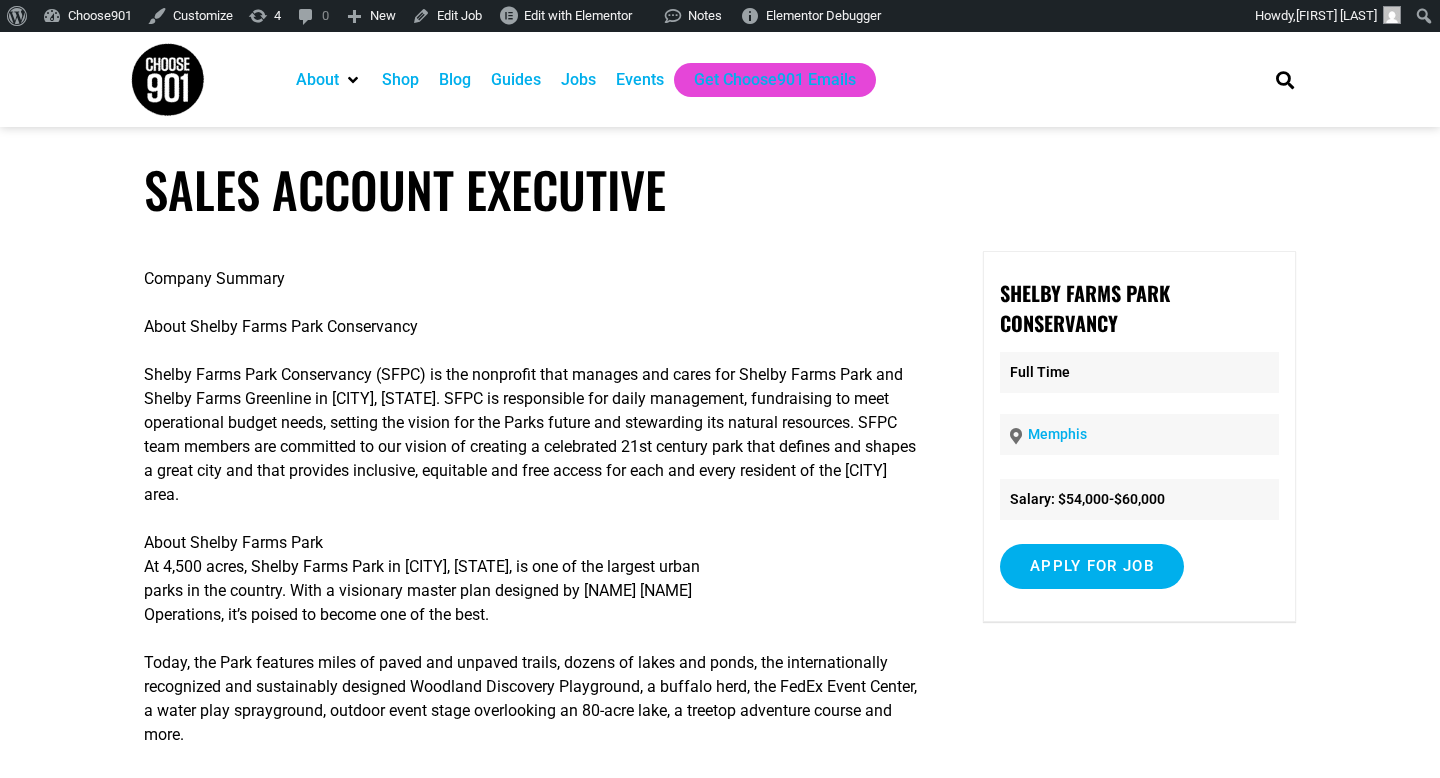 scroll, scrollTop: 473, scrollLeft: 0, axis: vertical 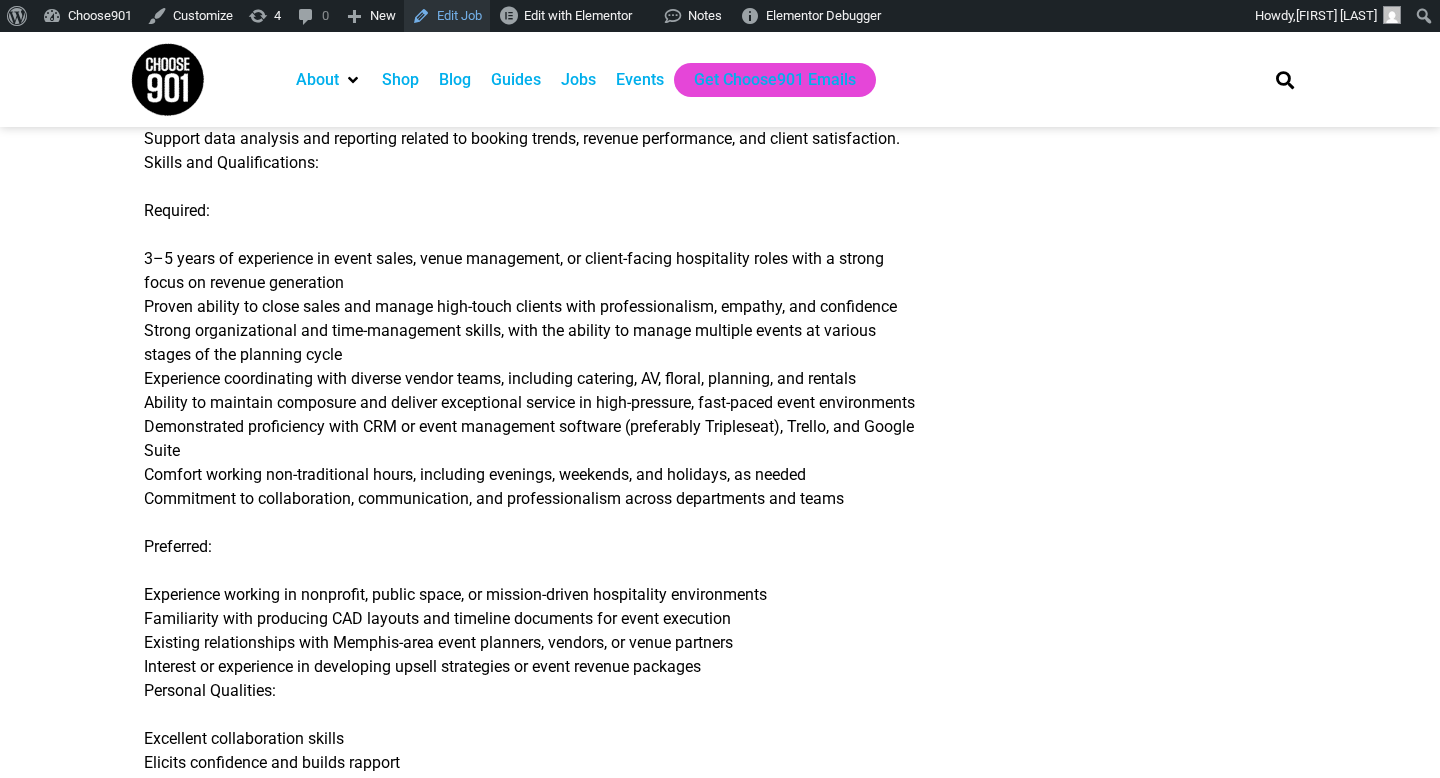 click on "Edit Job" at bounding box center [447, 16] 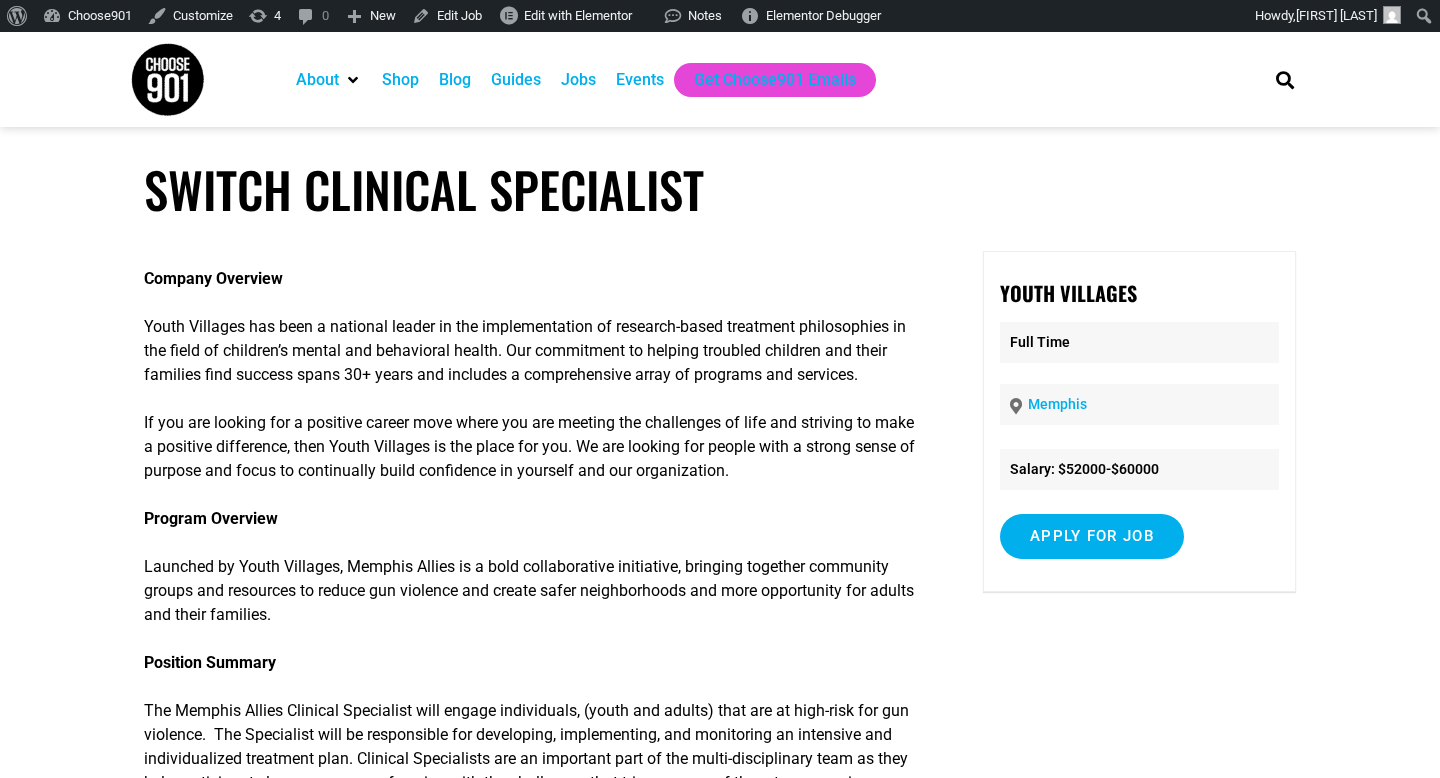 scroll, scrollTop: 519, scrollLeft: 0, axis: vertical 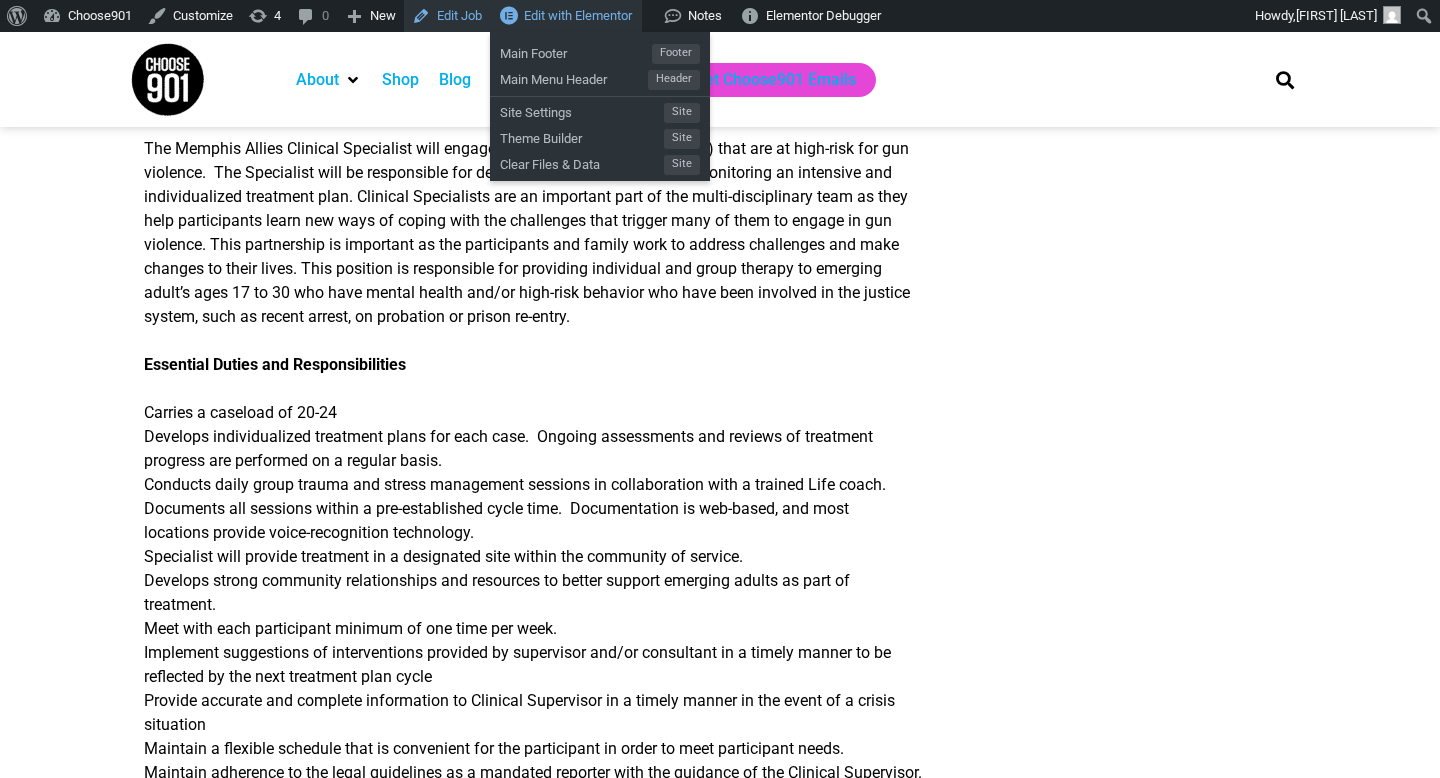 click on "Edit Job" at bounding box center (447, 16) 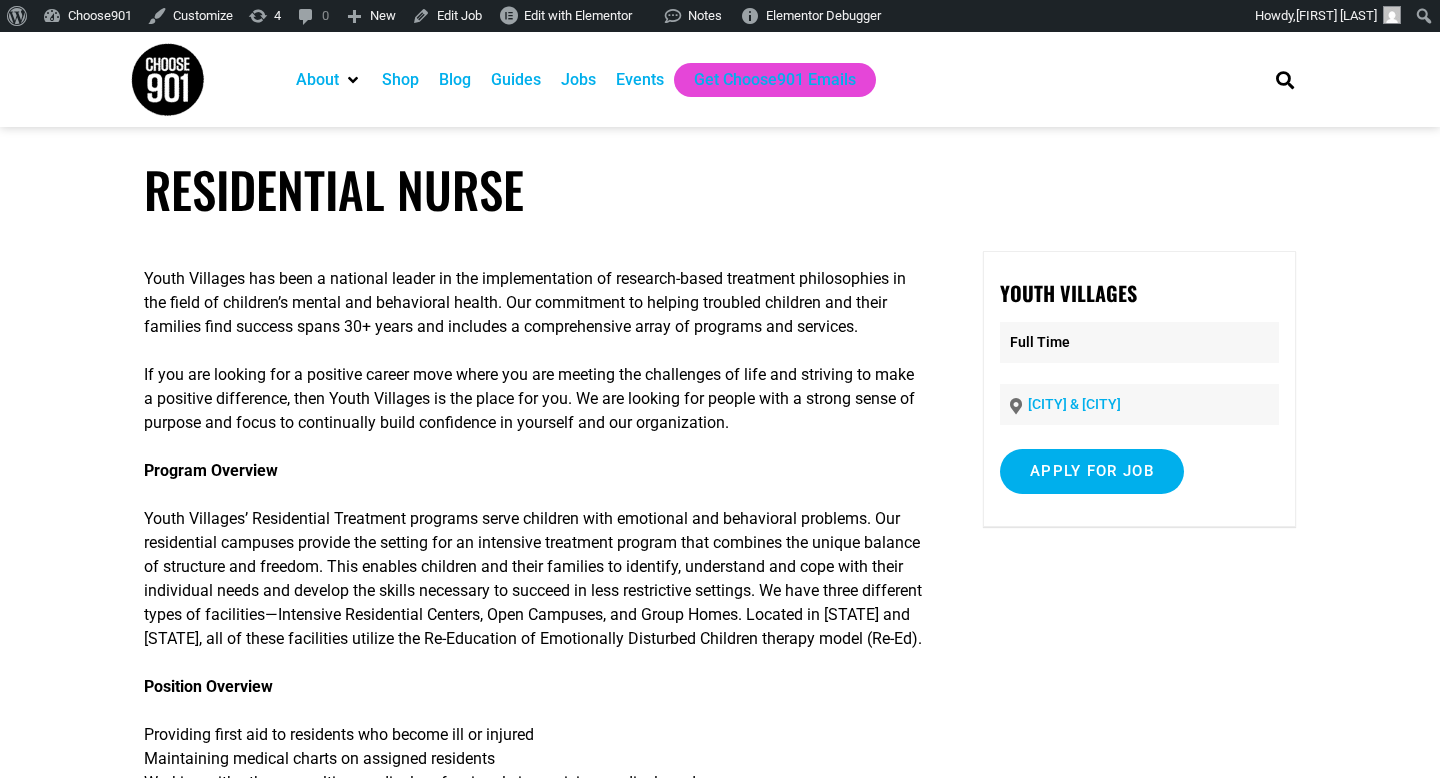 scroll, scrollTop: 94, scrollLeft: 0, axis: vertical 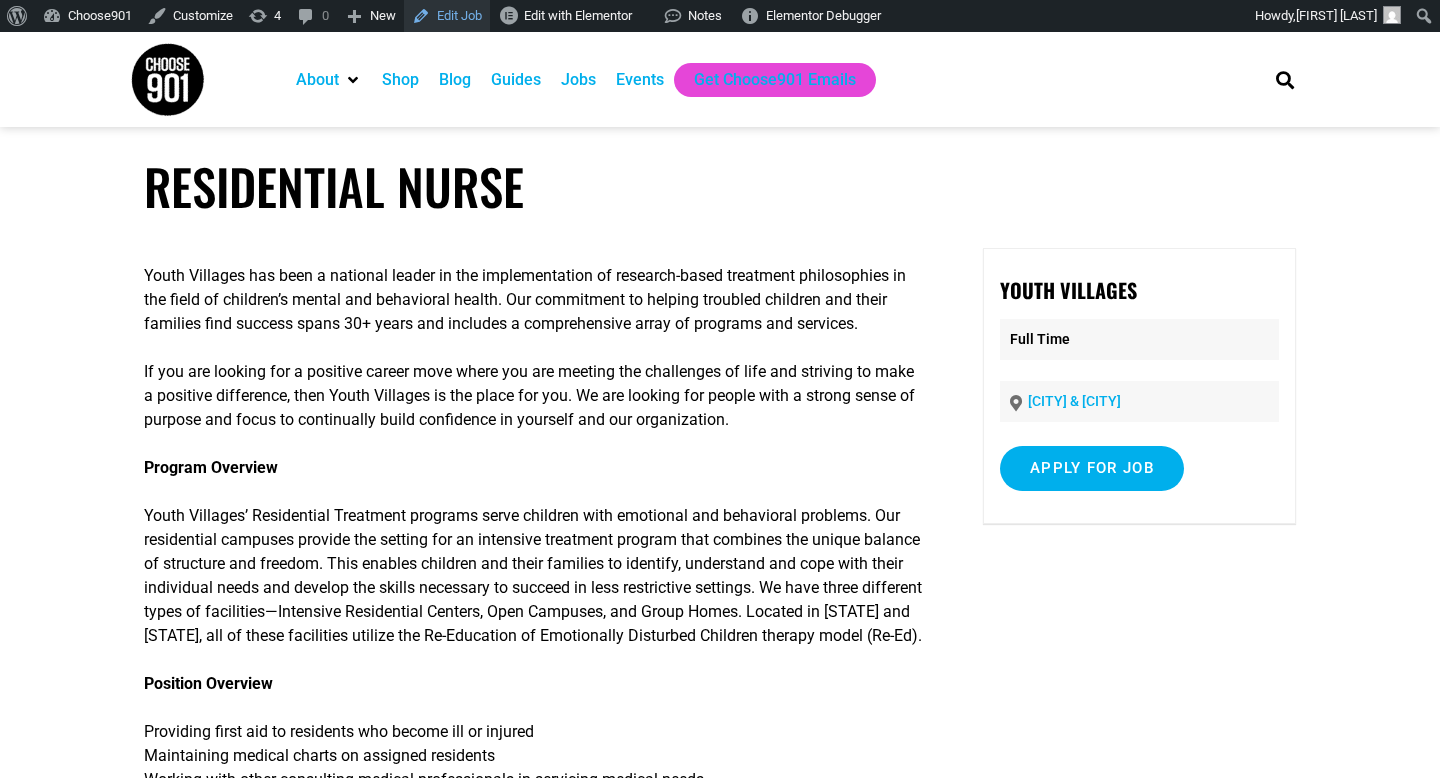 click on "Edit Job" at bounding box center (447, 16) 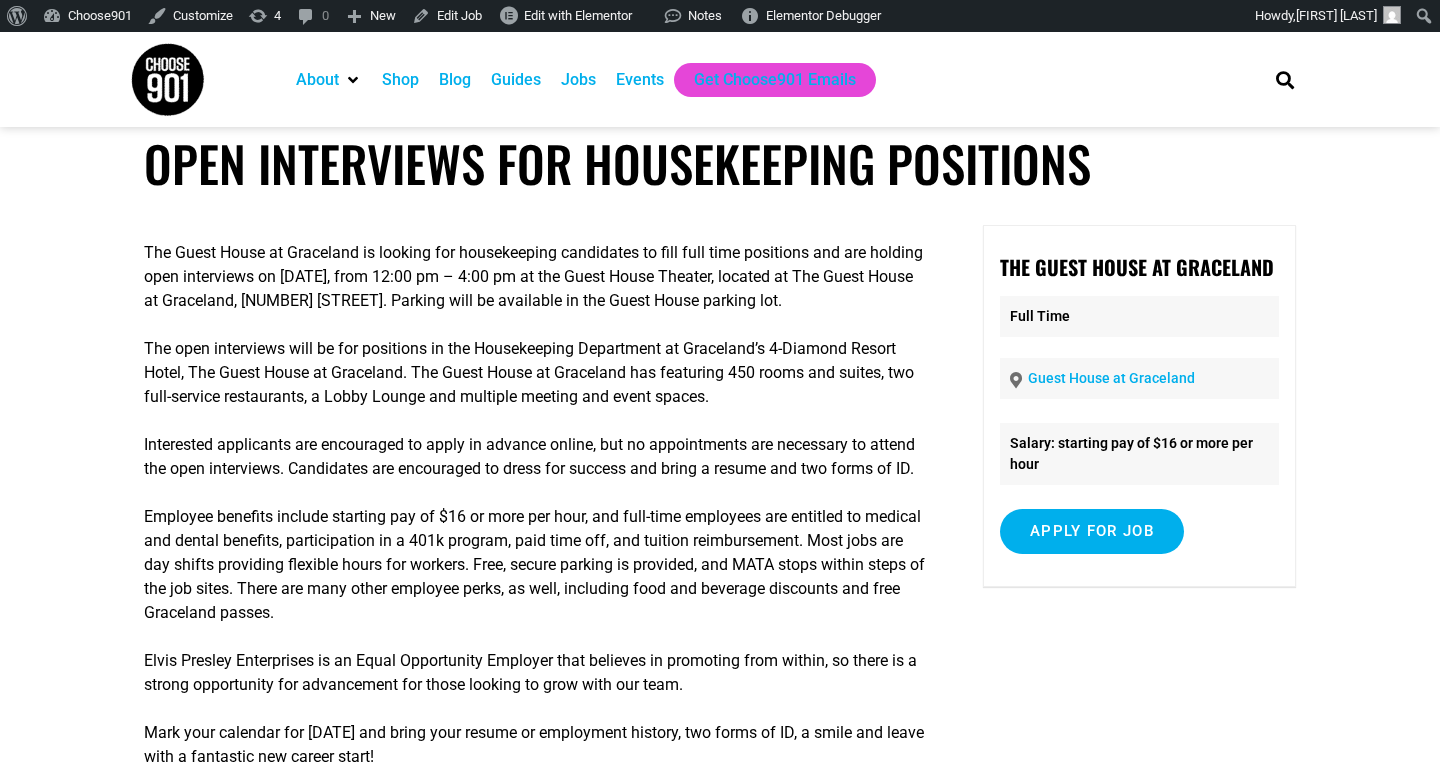 scroll, scrollTop: 0, scrollLeft: 0, axis: both 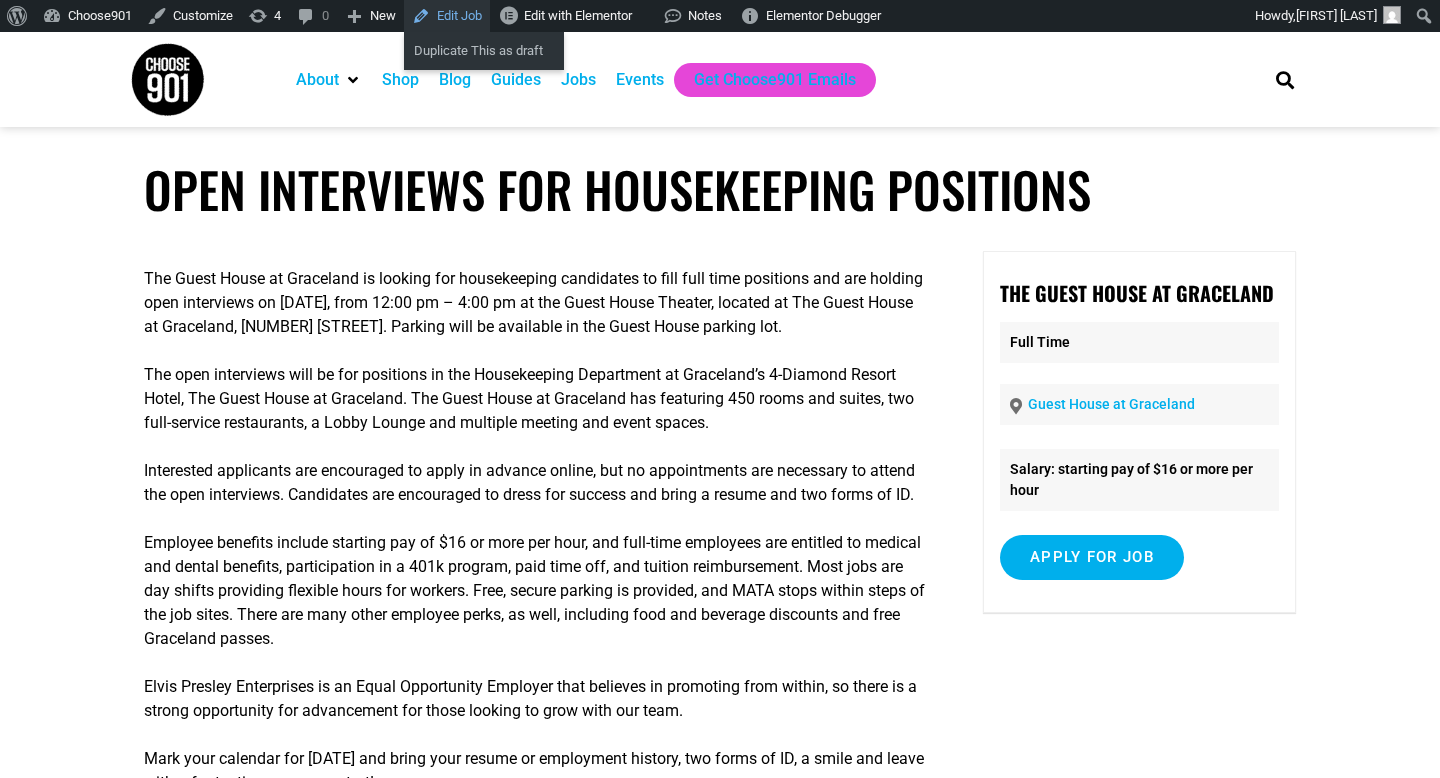 click on "Edit Job" at bounding box center [447, 16] 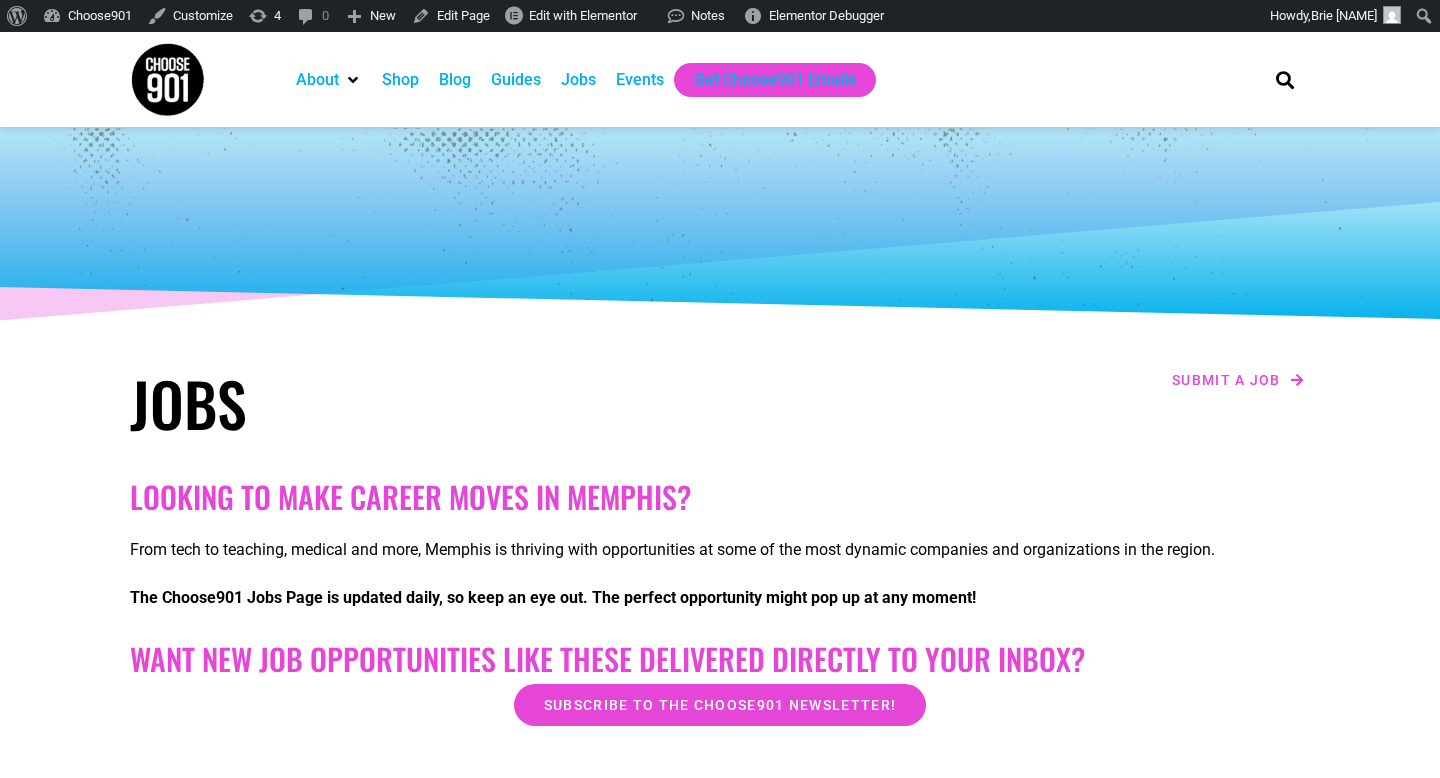 scroll, scrollTop: 660, scrollLeft: 0, axis: vertical 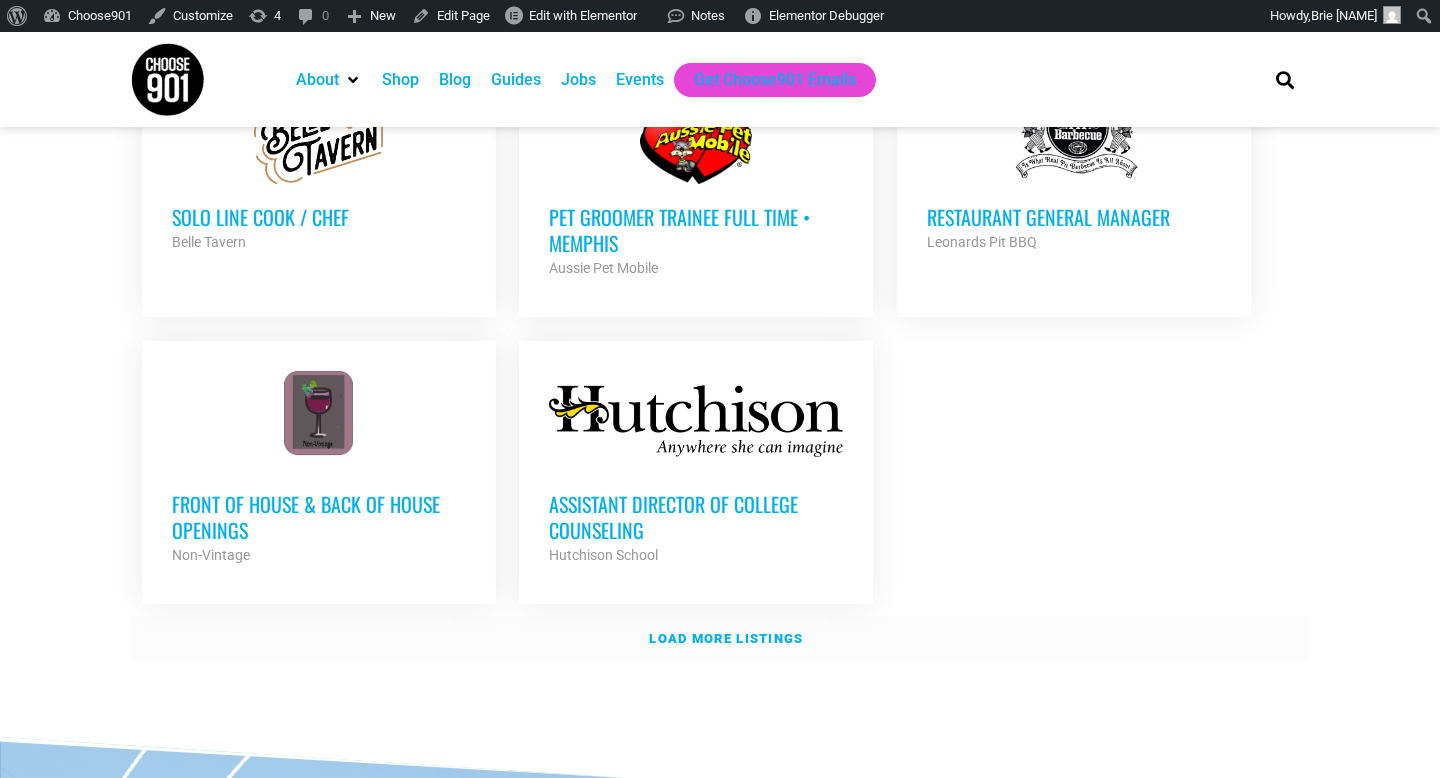 click on "Load more listings" at bounding box center [720, 639] 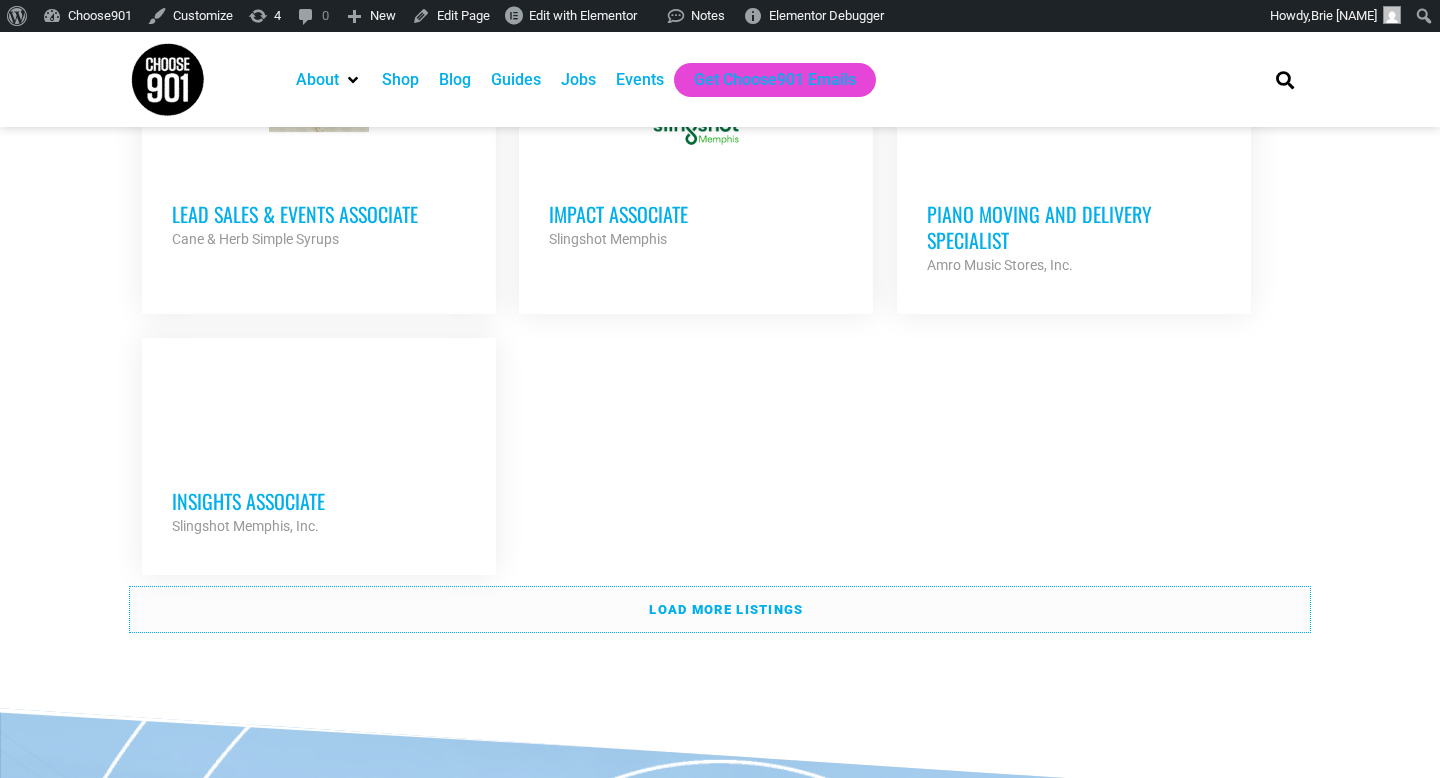 scroll, scrollTop: 4273, scrollLeft: 0, axis: vertical 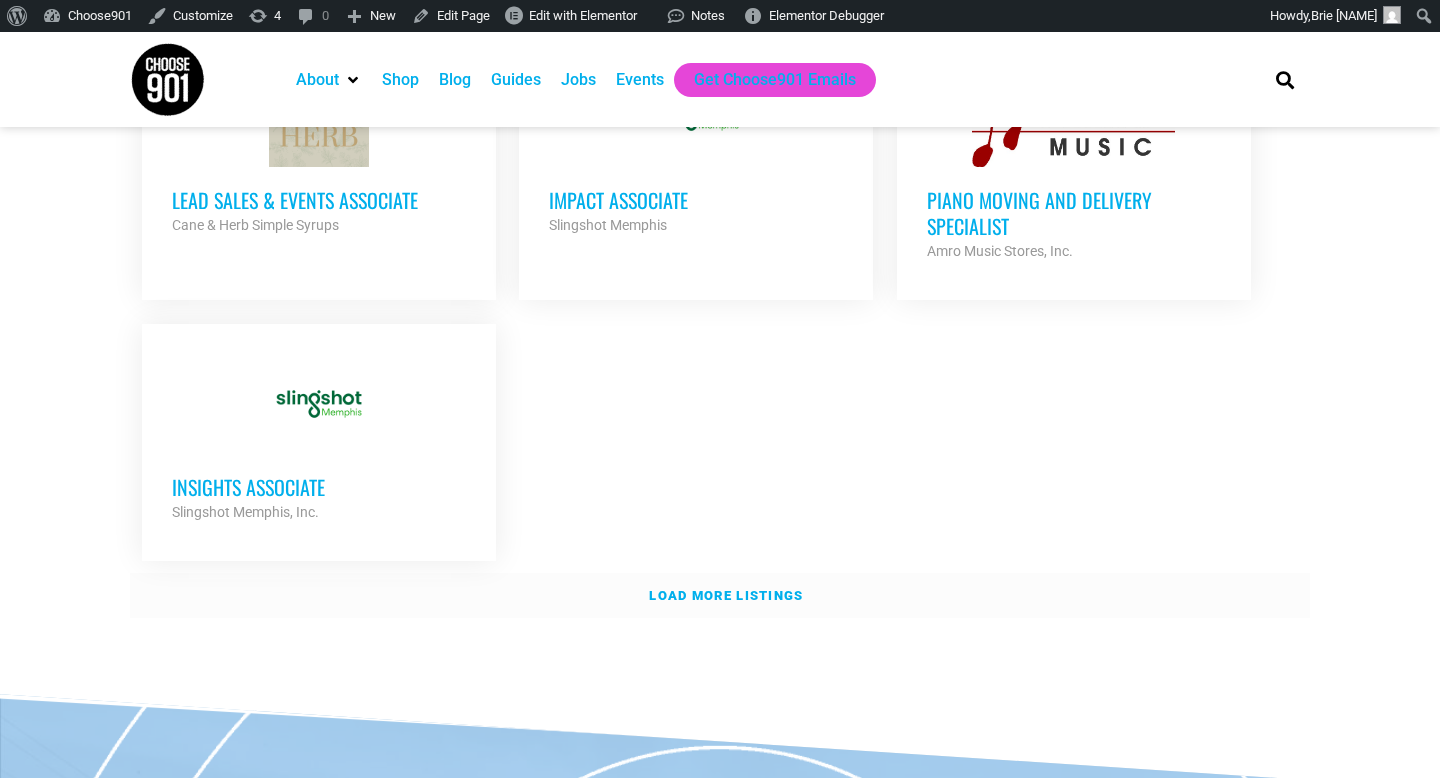 click on "Load more listings" at bounding box center (720, 596) 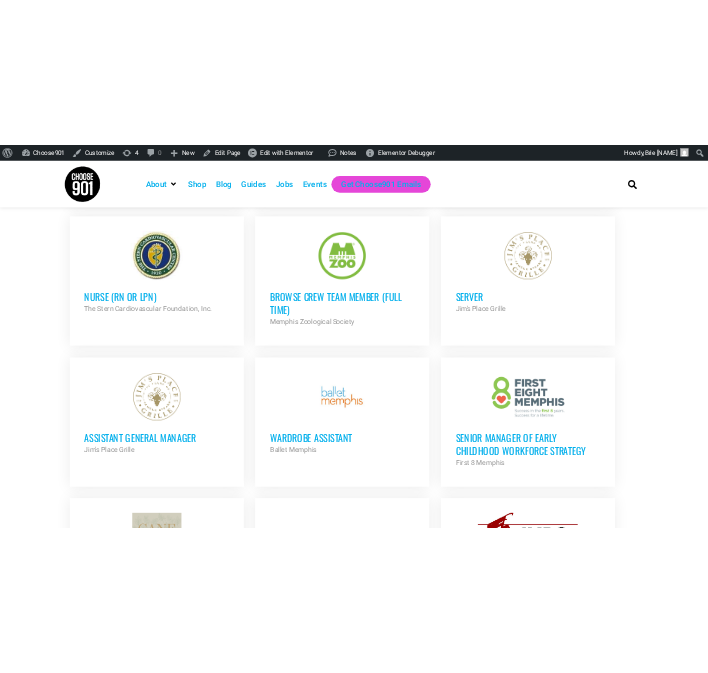 scroll, scrollTop: 3588, scrollLeft: 0, axis: vertical 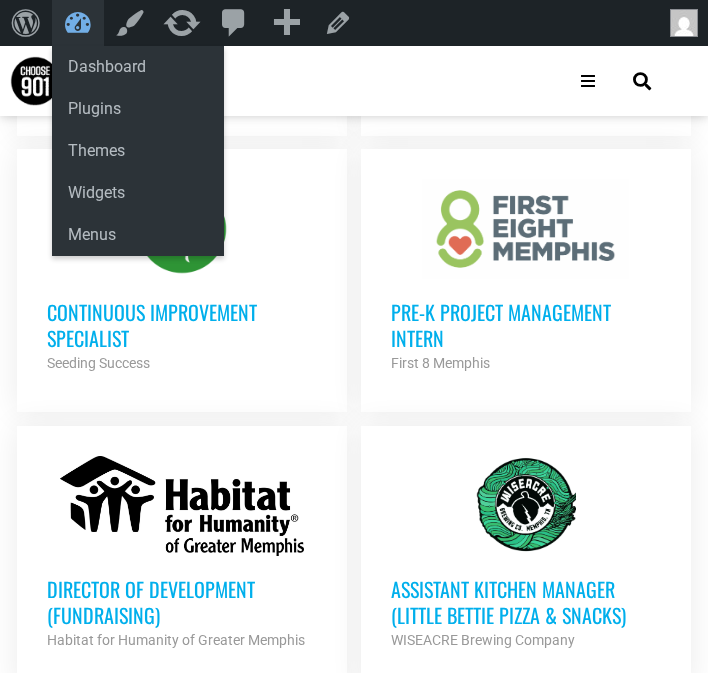 click on "Choose901" at bounding box center [78, 23] 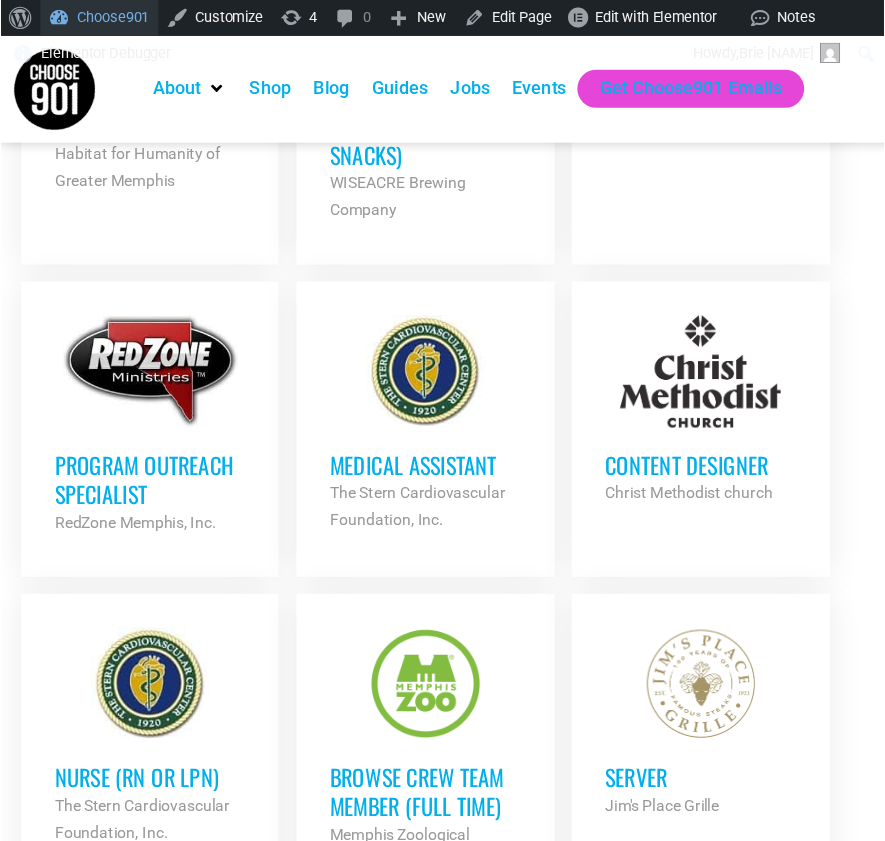 scroll, scrollTop: 3587, scrollLeft: 0, axis: vertical 